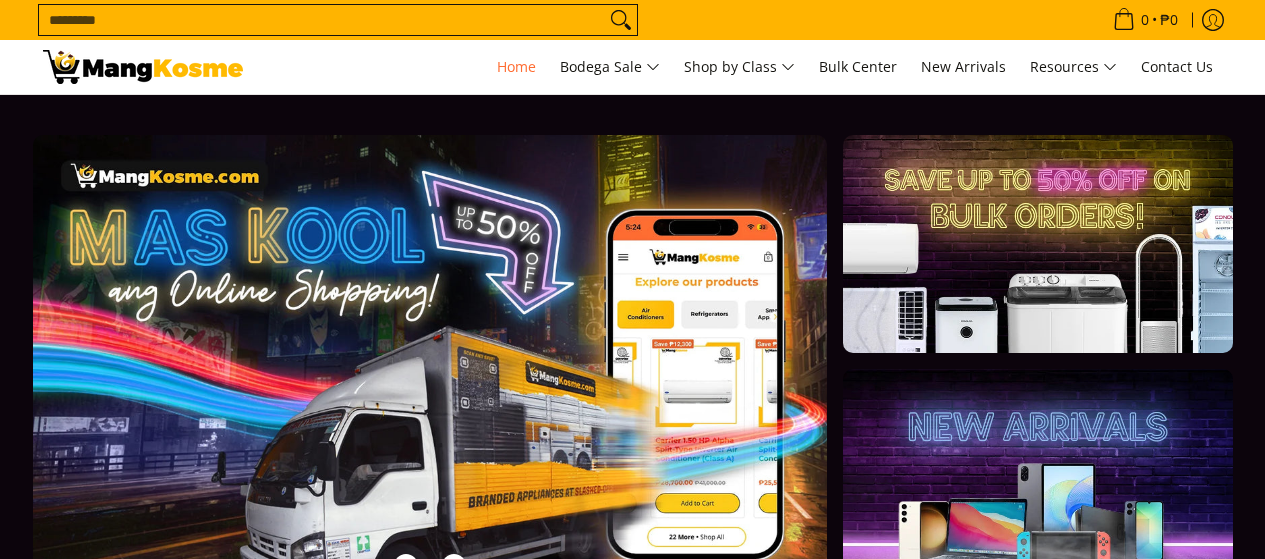 scroll, scrollTop: 0, scrollLeft: 0, axis: both 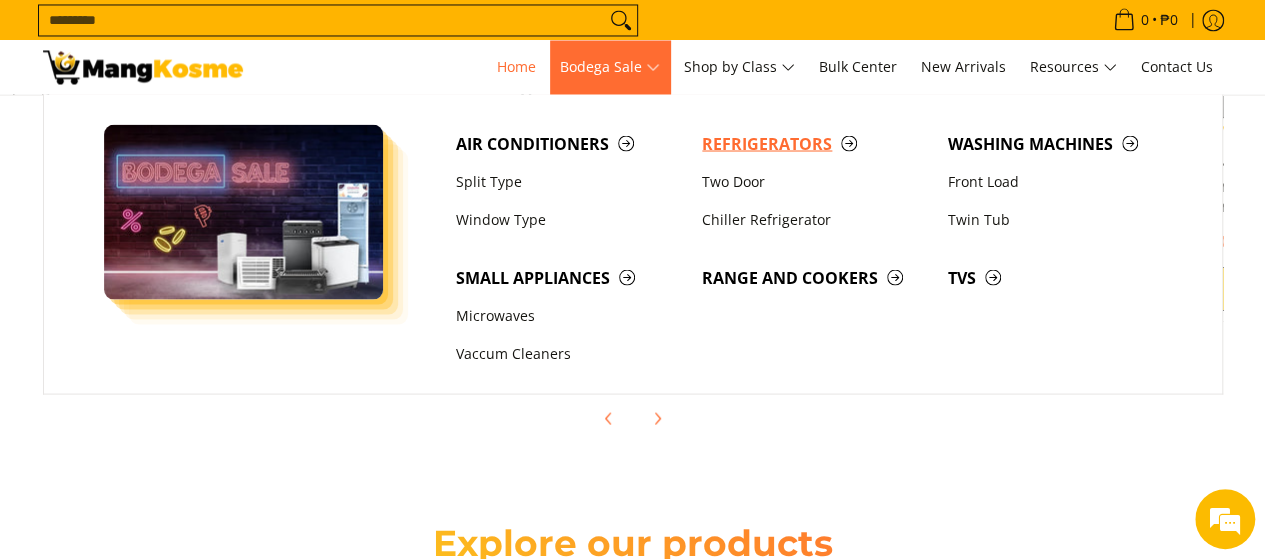click on "Refrigerators" at bounding box center [815, 143] 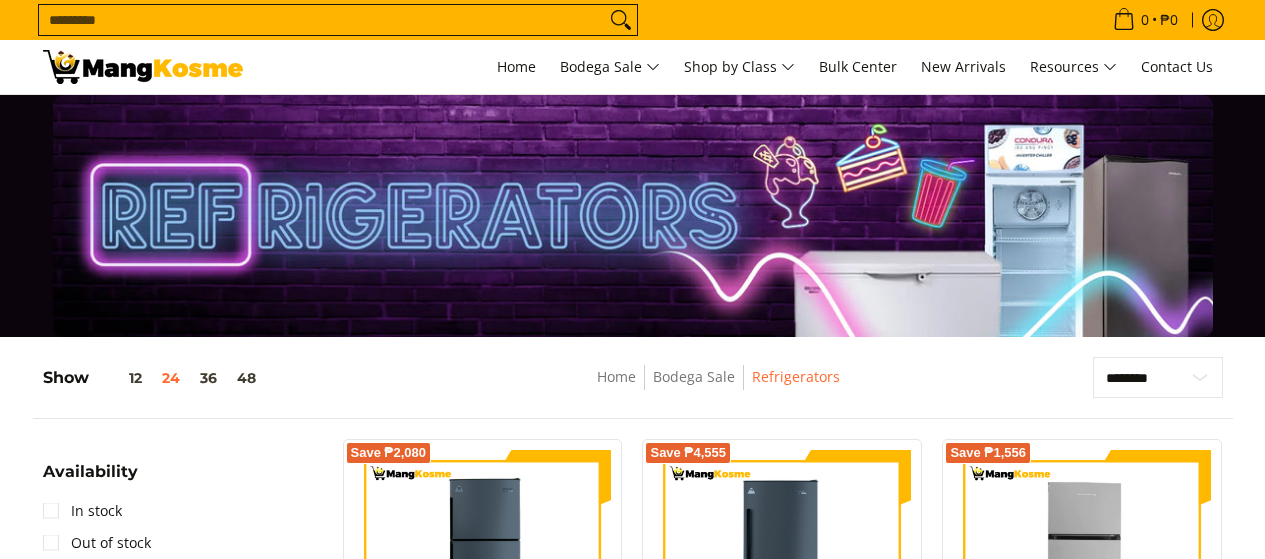 scroll, scrollTop: 0, scrollLeft: 0, axis: both 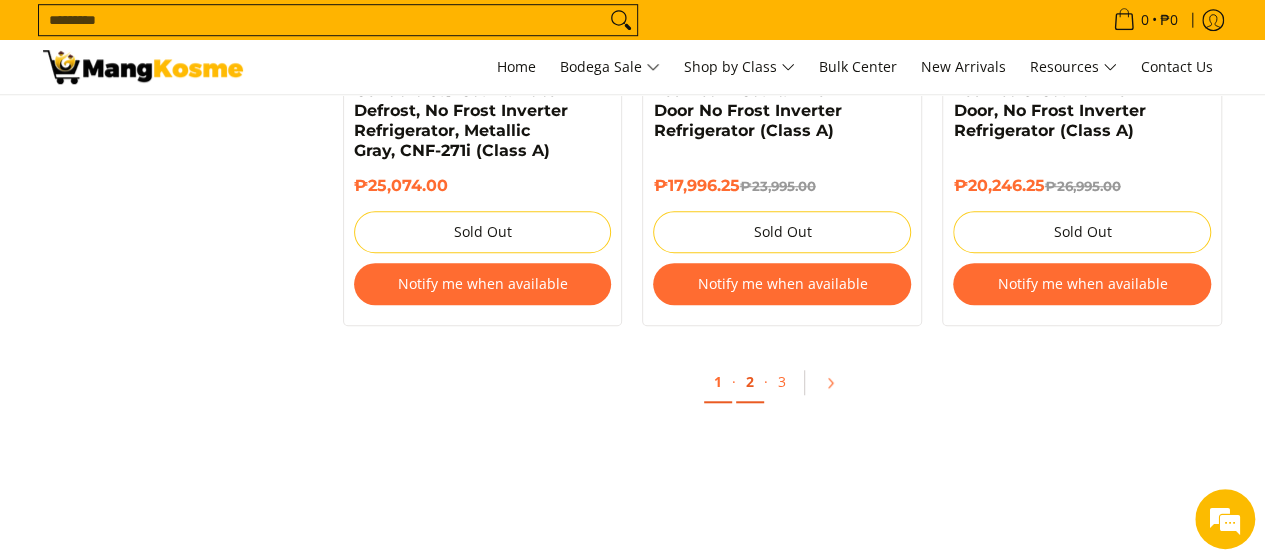 click on "2" at bounding box center [750, 382] 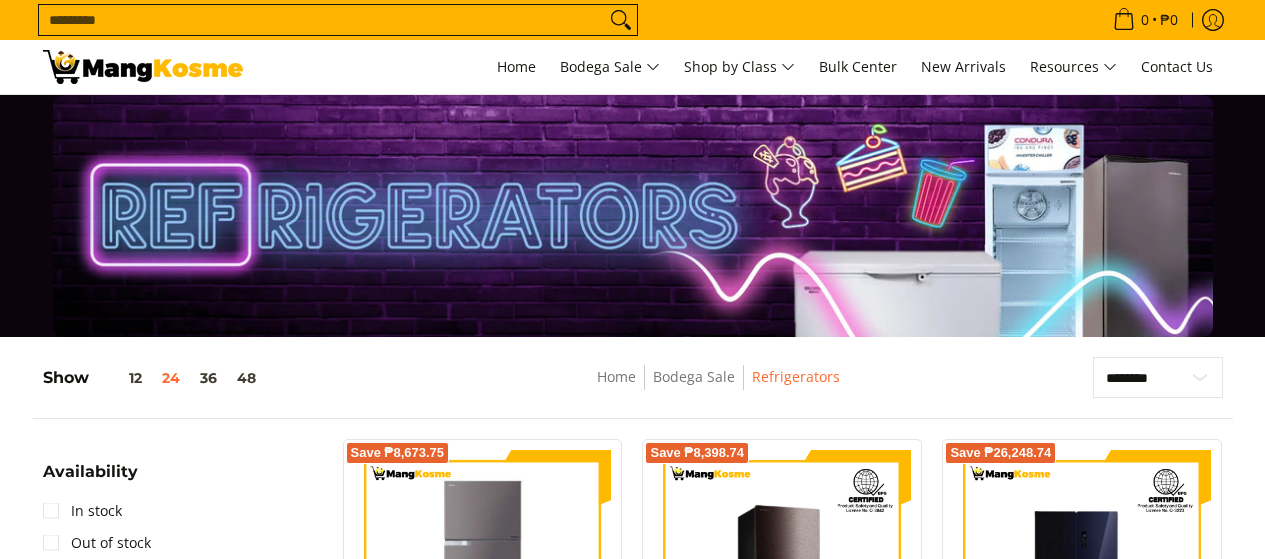 scroll, scrollTop: 0, scrollLeft: 0, axis: both 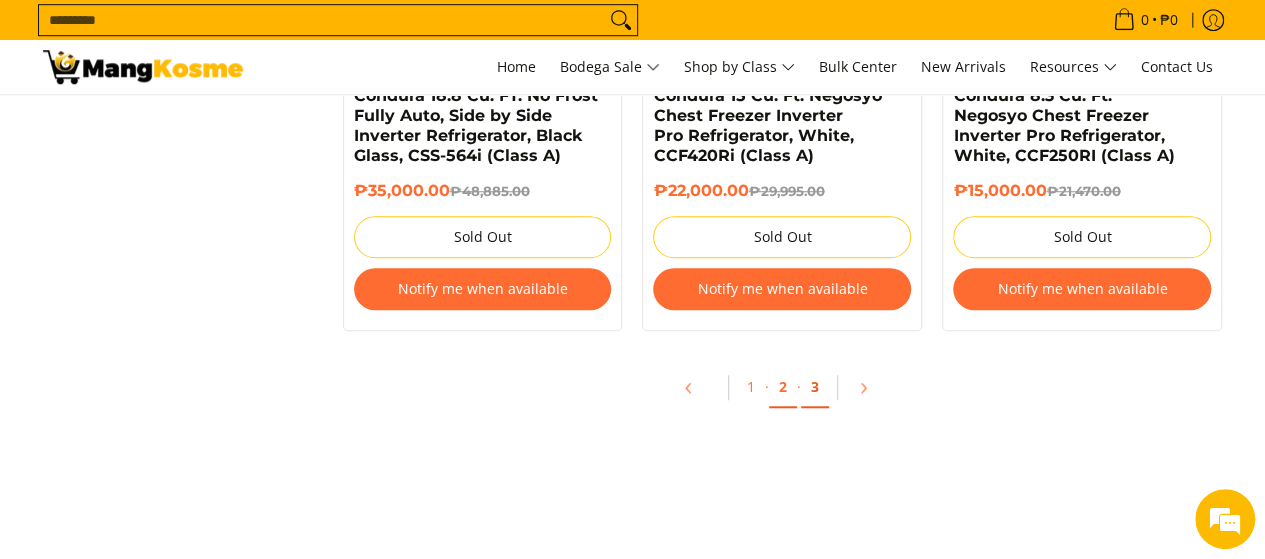 click on "3" at bounding box center (815, 387) 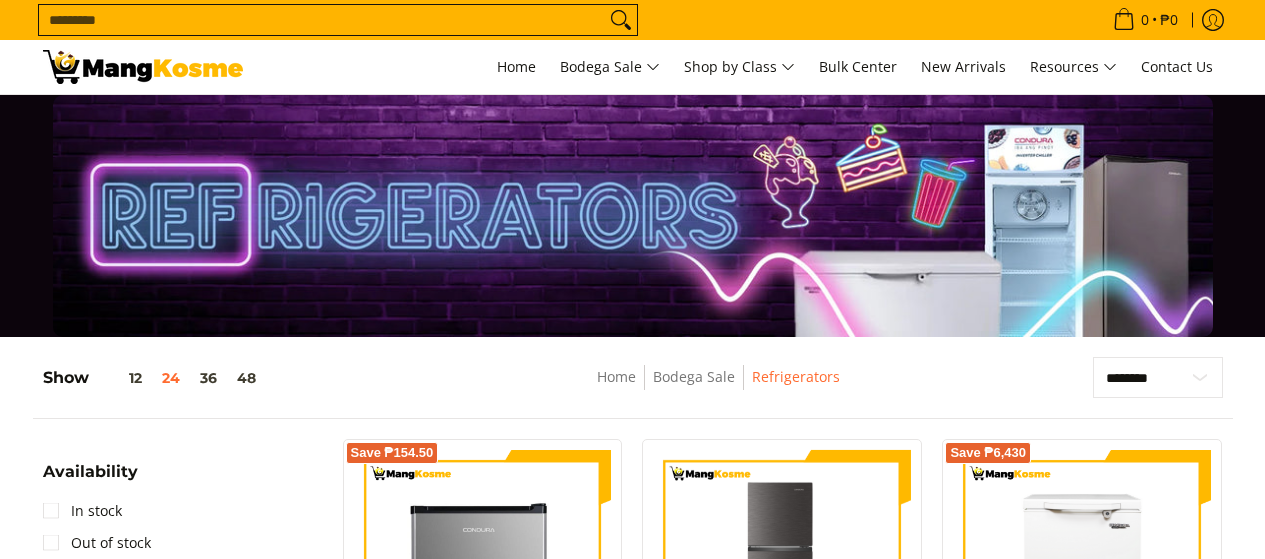 scroll, scrollTop: 0, scrollLeft: 0, axis: both 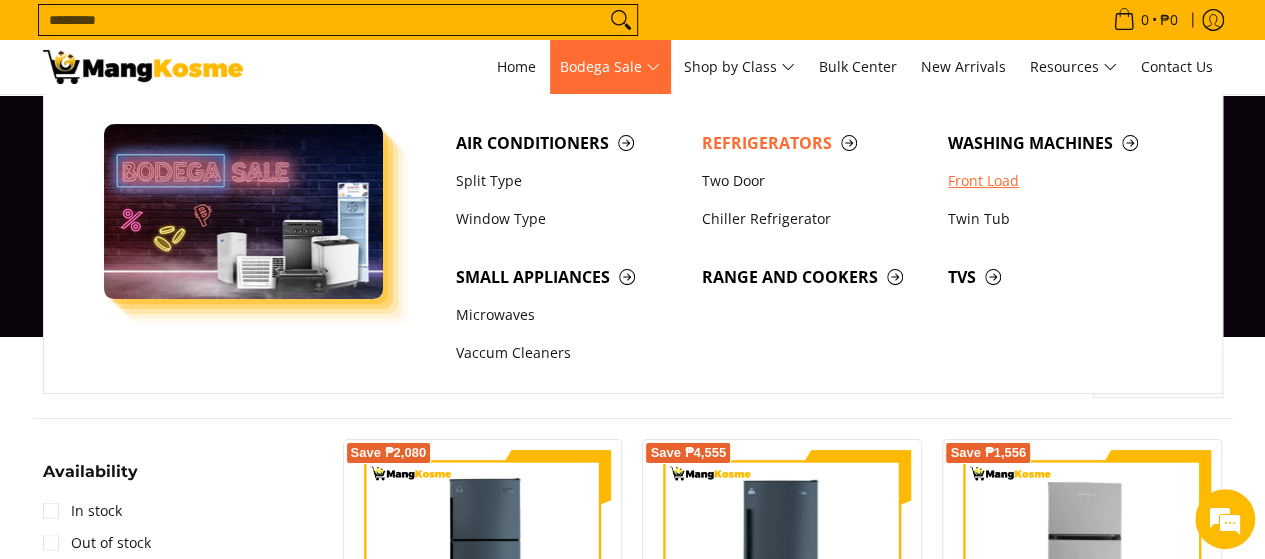 click on "Front Load" at bounding box center (1061, 181) 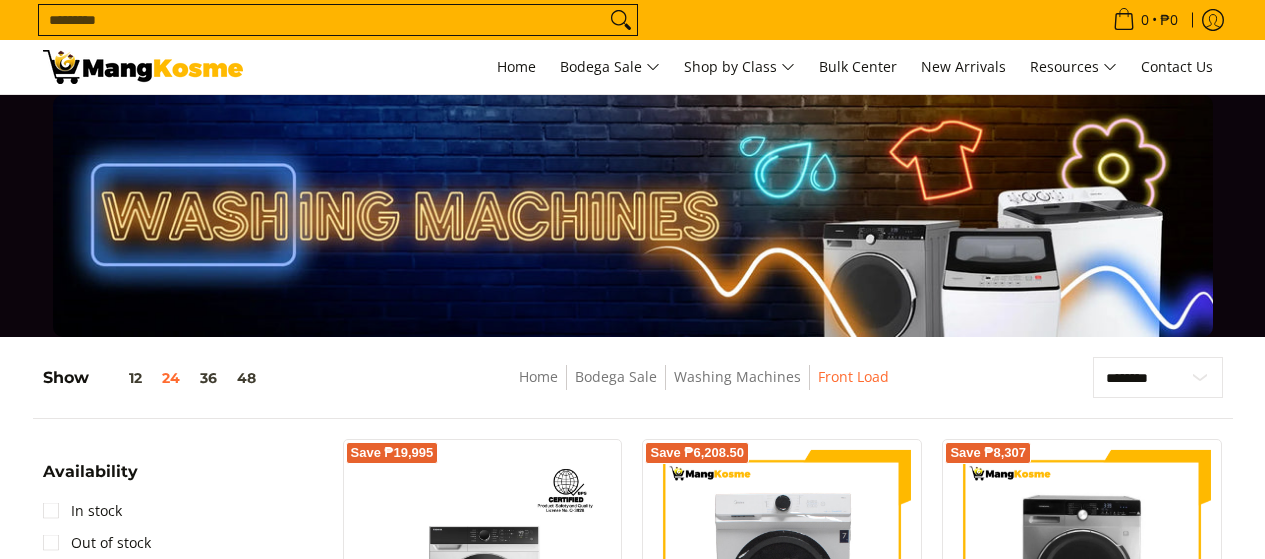 scroll, scrollTop: 300, scrollLeft: 0, axis: vertical 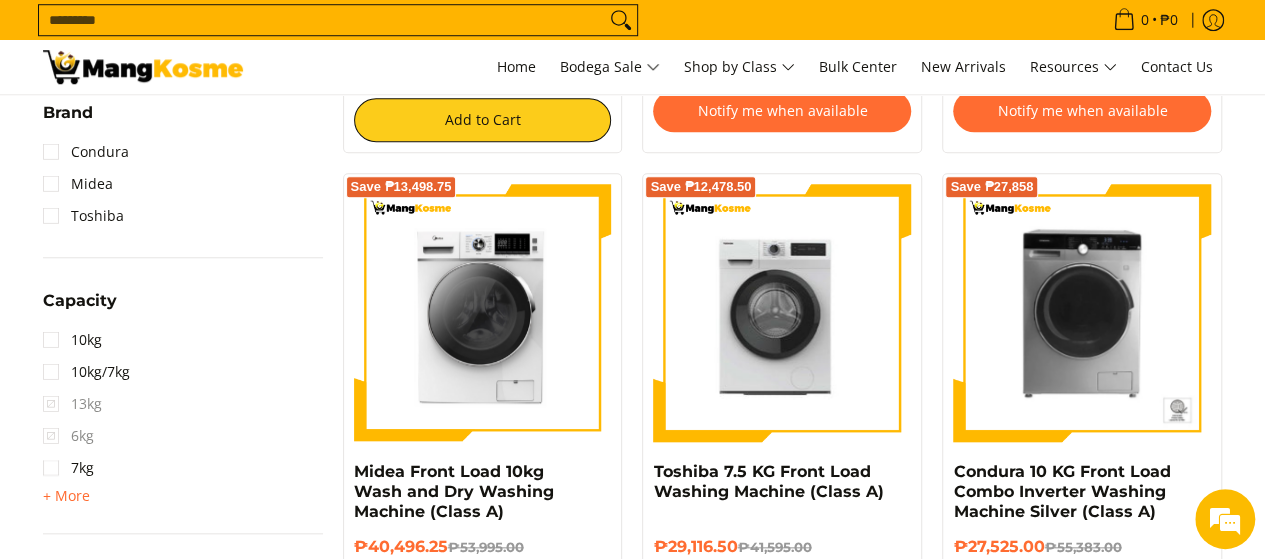click at bounding box center (782, 313) 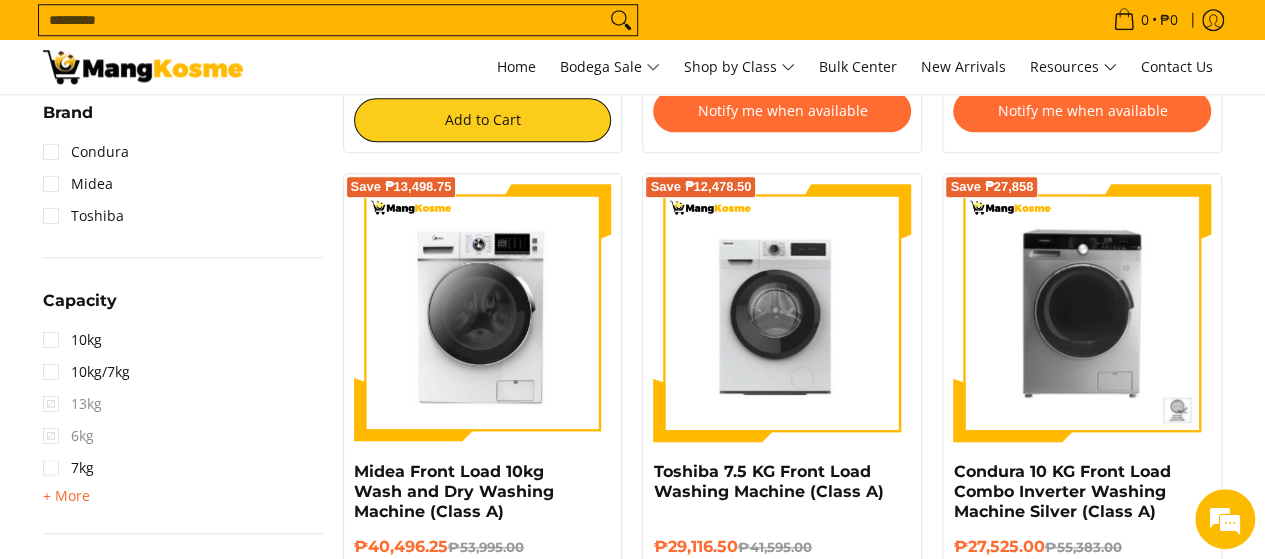 scroll, scrollTop: 0, scrollLeft: 0, axis: both 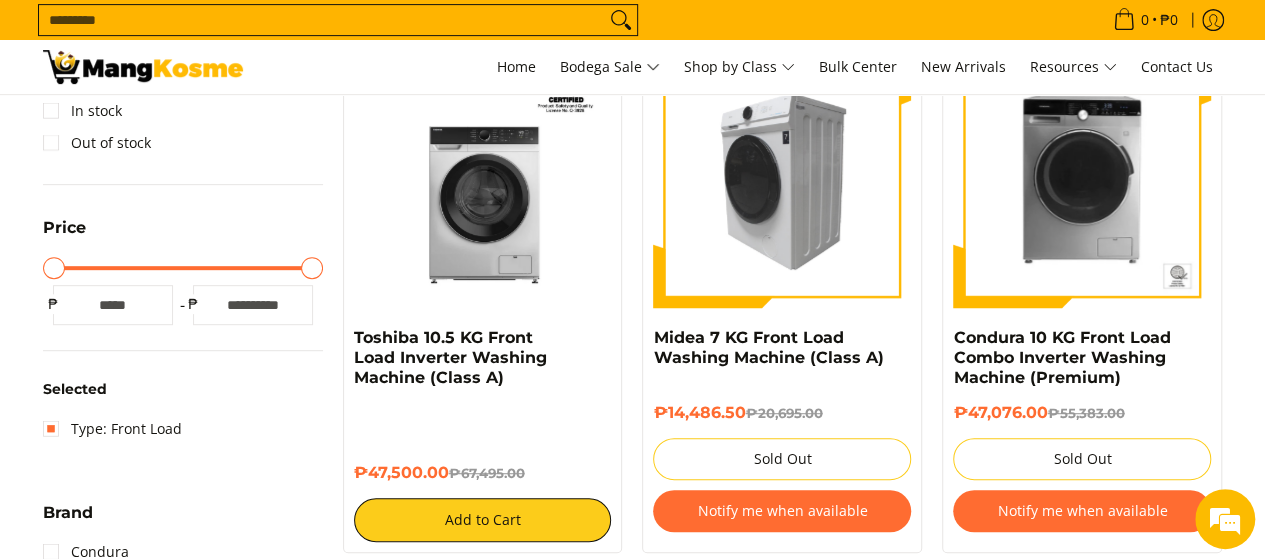 click at bounding box center [782, 179] 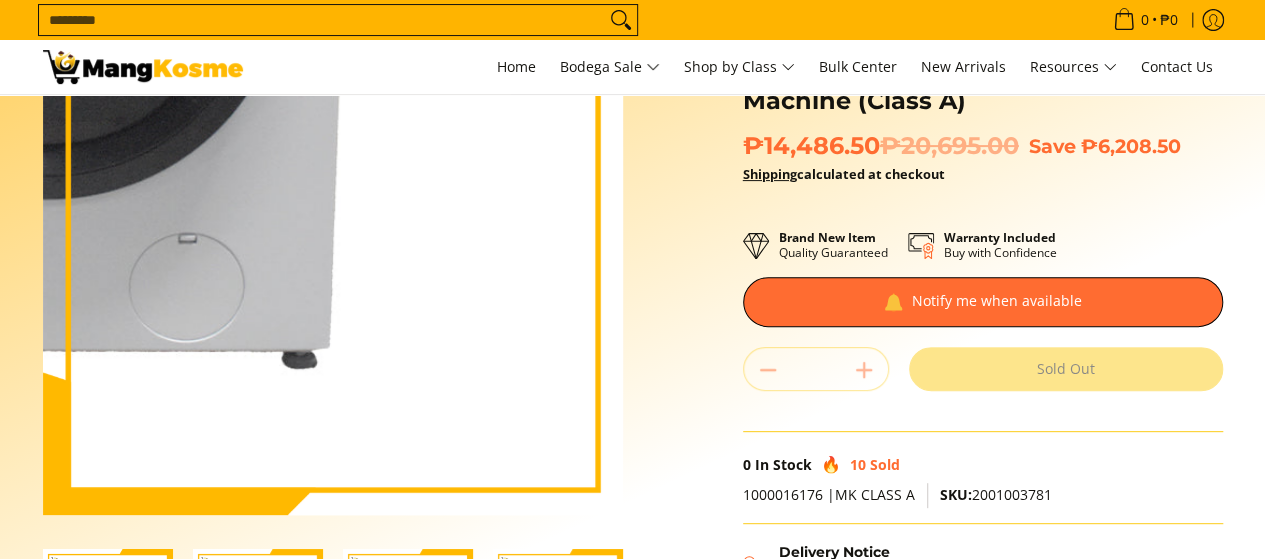 scroll, scrollTop: 200, scrollLeft: 0, axis: vertical 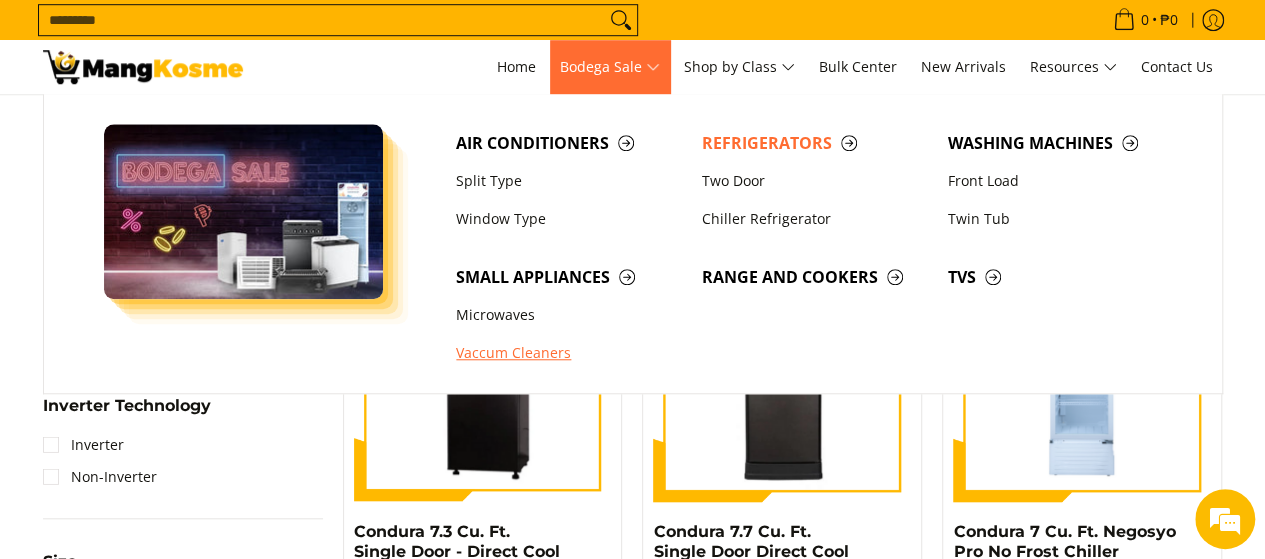 click on "Vaccum Cleaners" at bounding box center [569, 354] 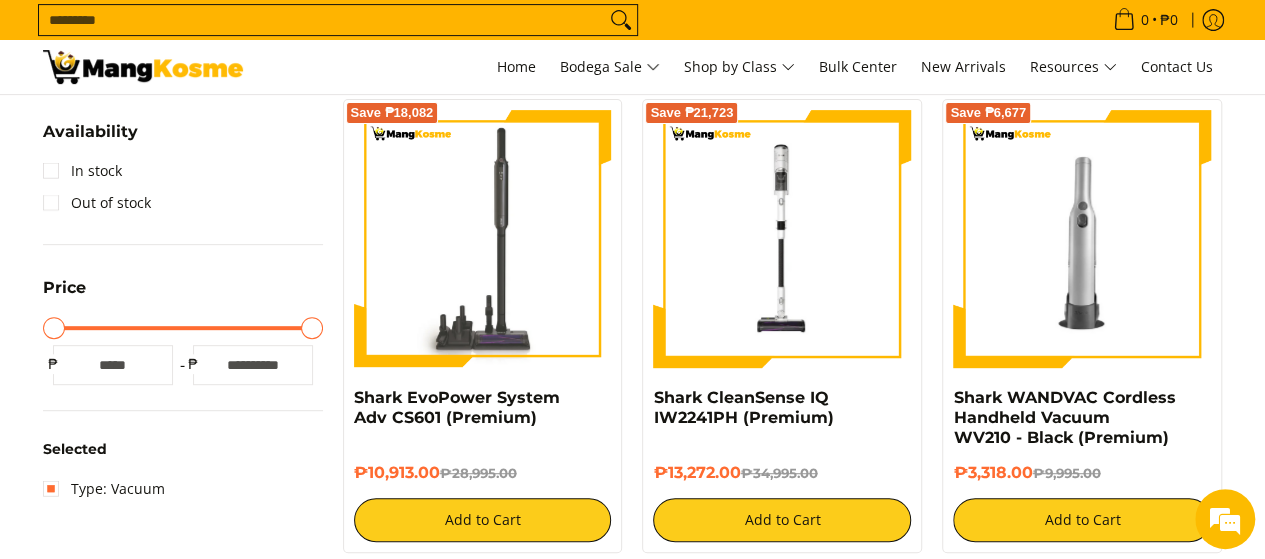 scroll, scrollTop: 400, scrollLeft: 0, axis: vertical 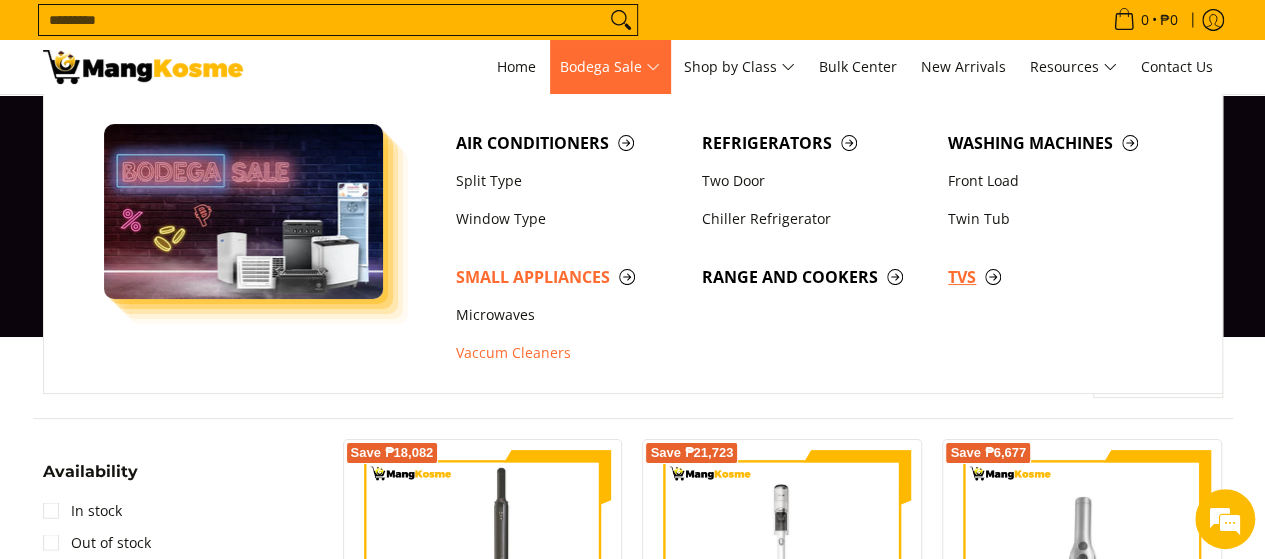 click on "TVs" at bounding box center (1061, 277) 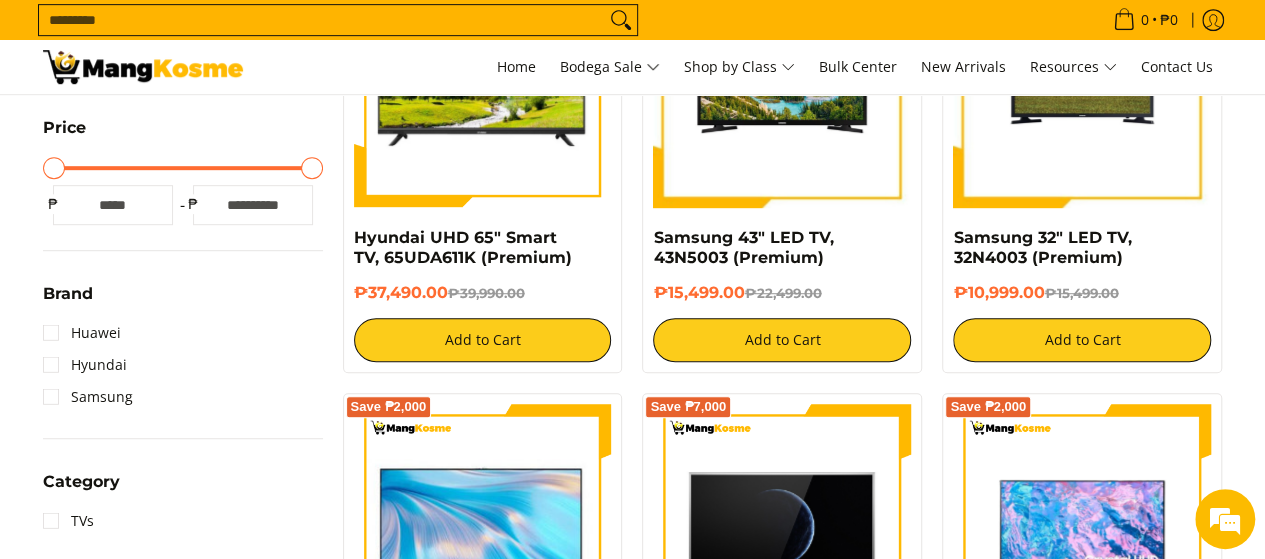 scroll, scrollTop: 500, scrollLeft: 0, axis: vertical 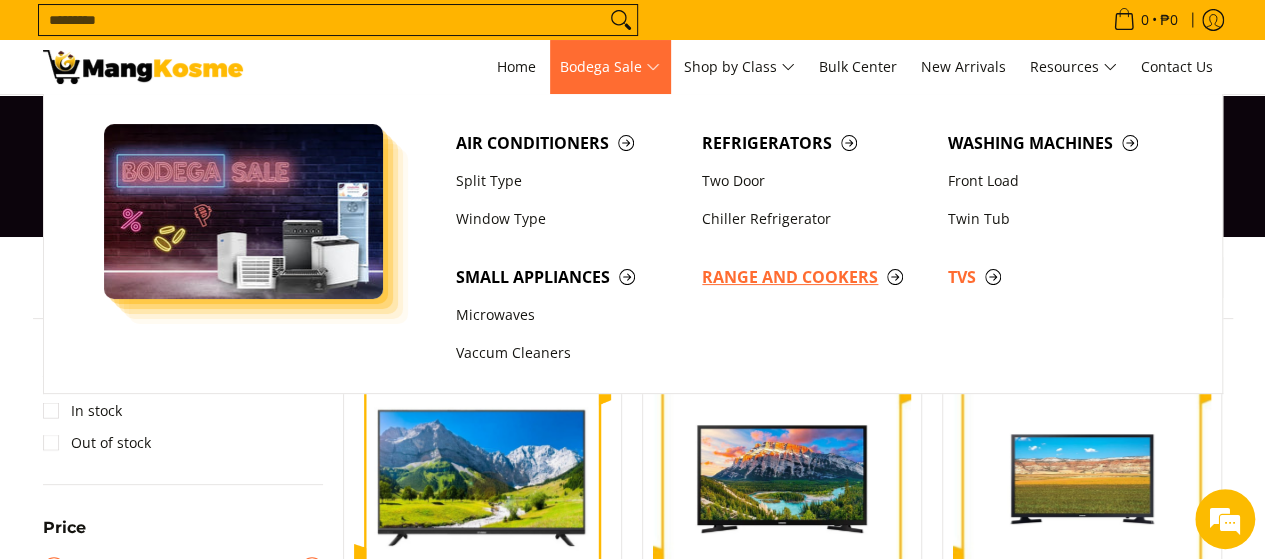 click on "Range and Cookers" at bounding box center (815, 277) 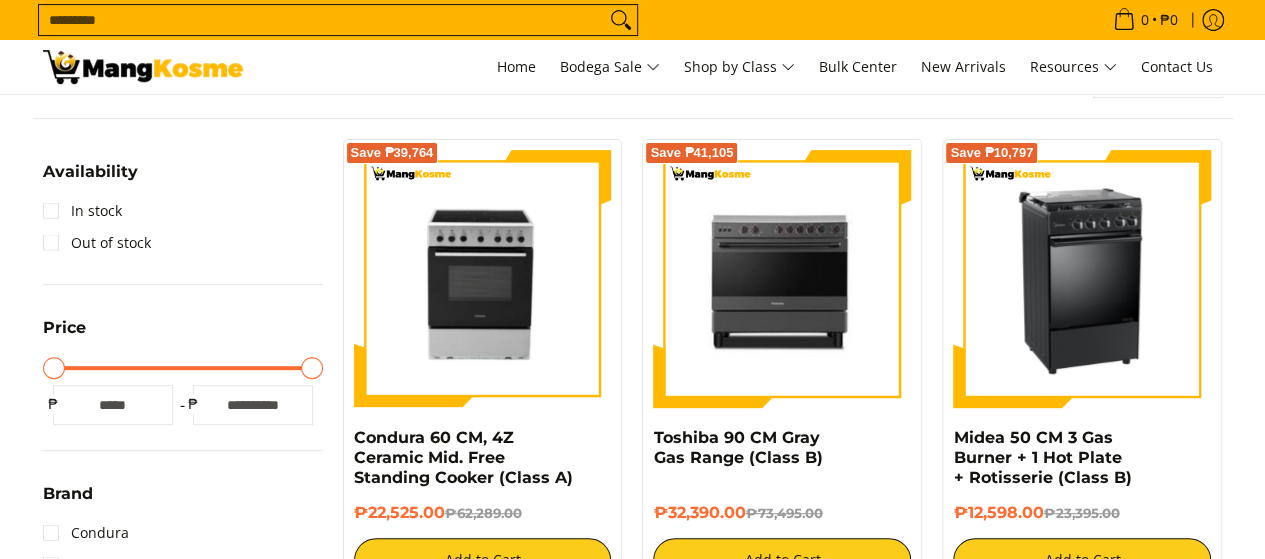 scroll, scrollTop: 300, scrollLeft: 0, axis: vertical 